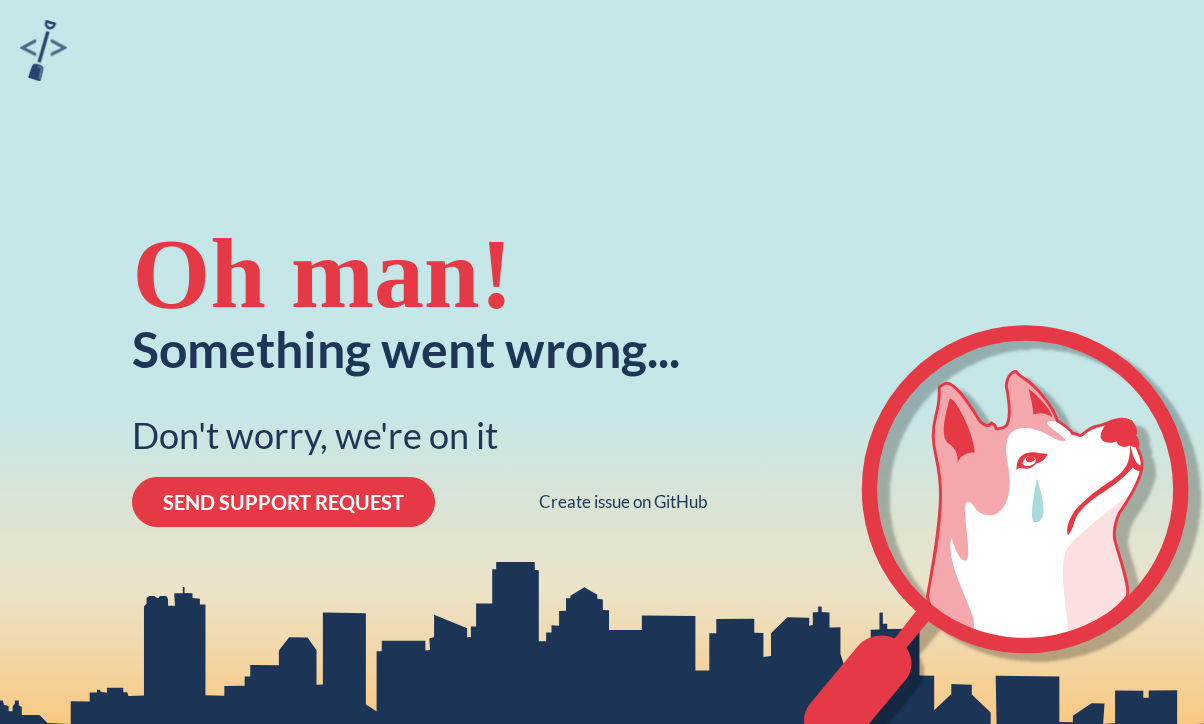 scroll, scrollTop: 0, scrollLeft: 0, axis: both 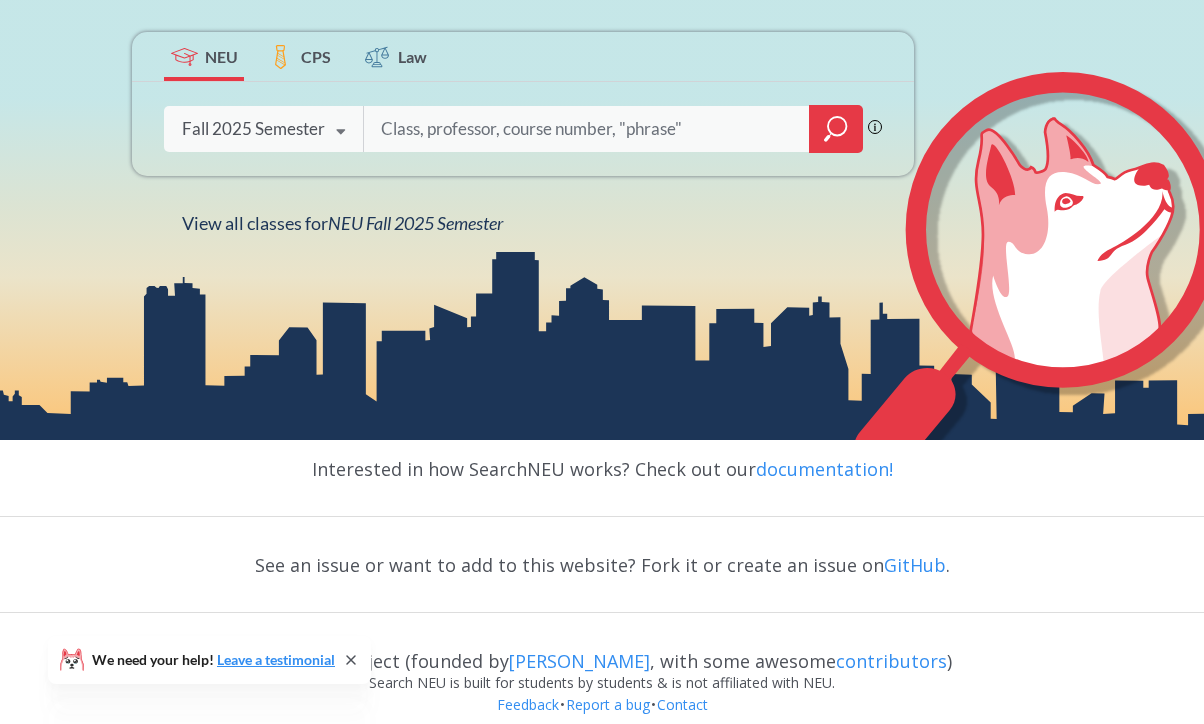 click 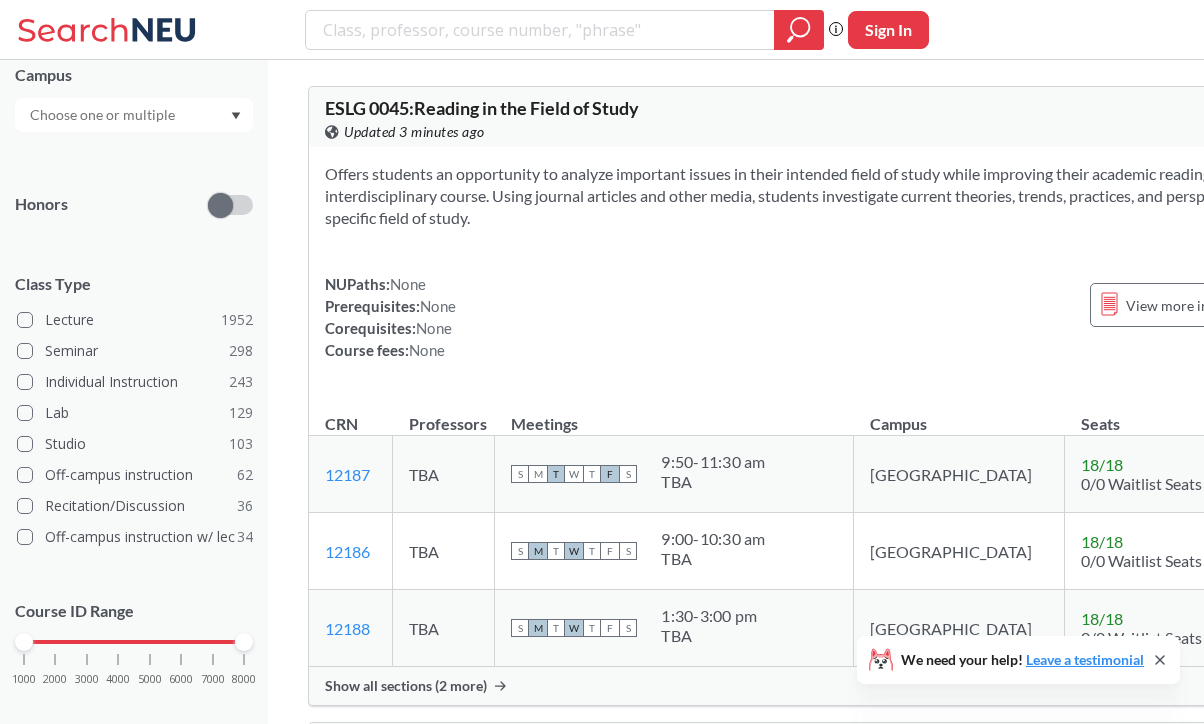 scroll, scrollTop: 445, scrollLeft: 0, axis: vertical 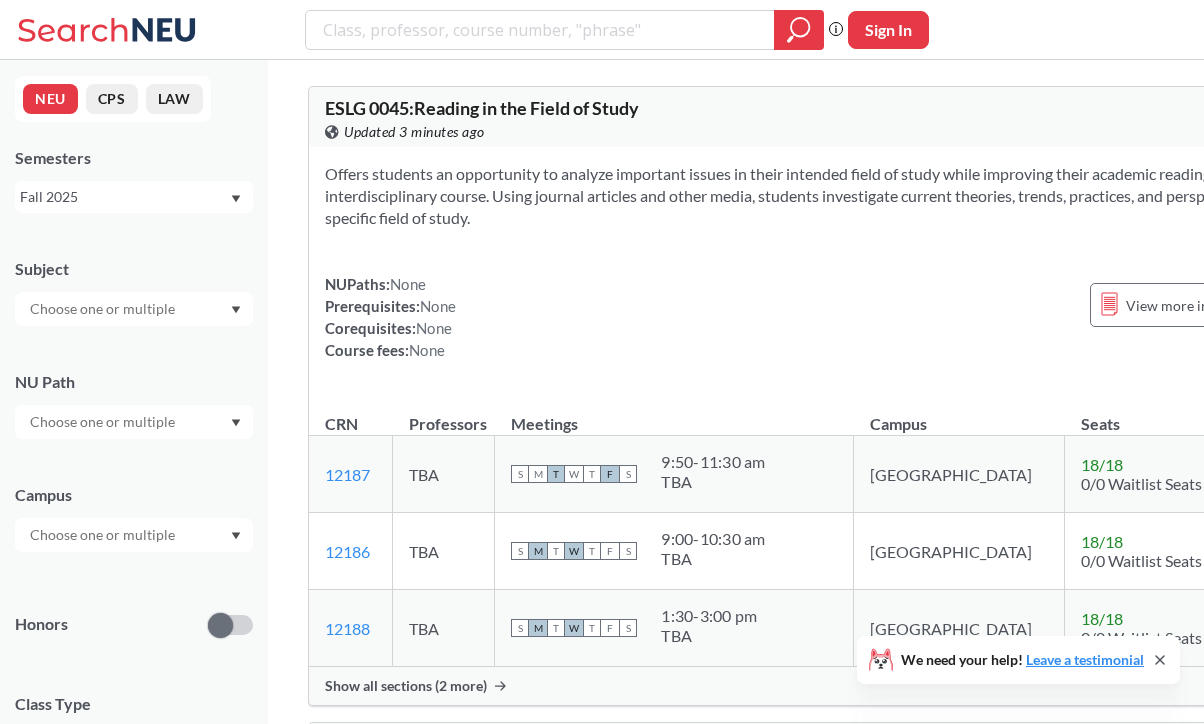 click on "Subject NU Path Campus Honors Class Type Lecture 1952 Seminar 298 Individual Instruction 243 Lab 129 Studio 103 Off-campus instruction 62 Recitation/Discussion 36 Off-campus instruction w/ lec 34 Course ID Range 1000 2000 3000 4000 5000 6000 7000 8000" at bounding box center (134, 691) 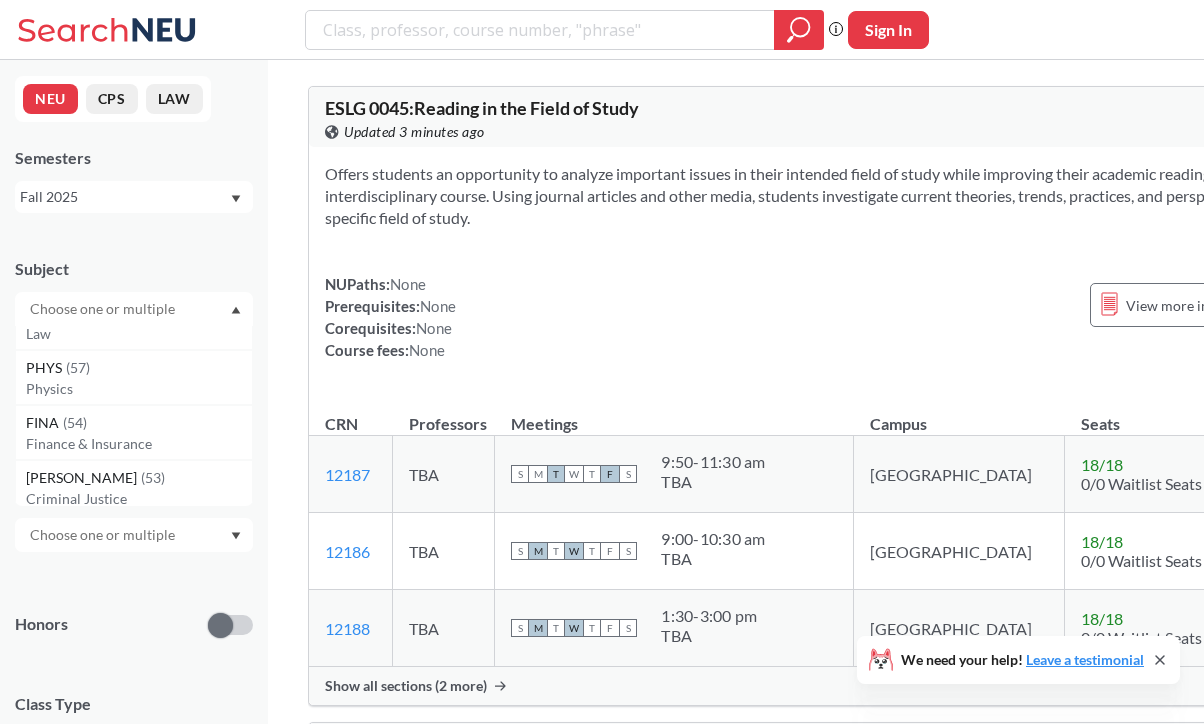 scroll, scrollTop: 367, scrollLeft: 0, axis: vertical 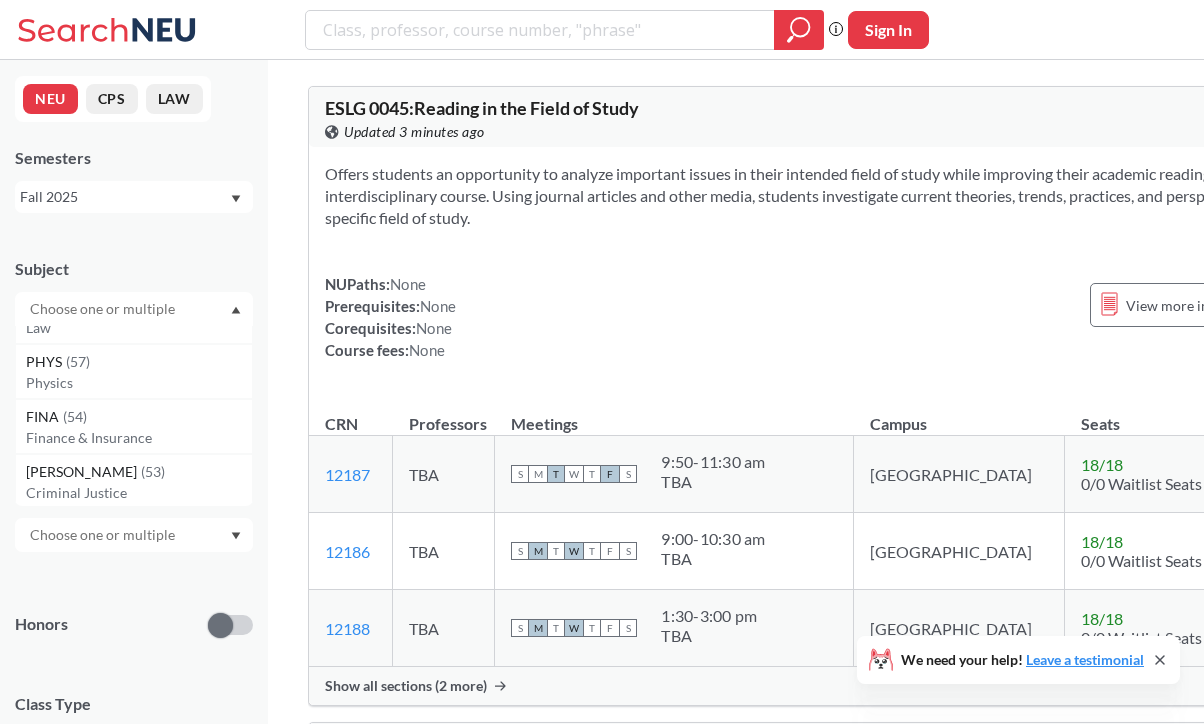 click on "Offers students an opportunity to analyze important issues in their intended field of study while improving their academic reading skills in an interdisciplinary course. Using journal articles and other media, students investigate current theories, trends, practices, and perspectives in their specific field of study." at bounding box center [821, 196] 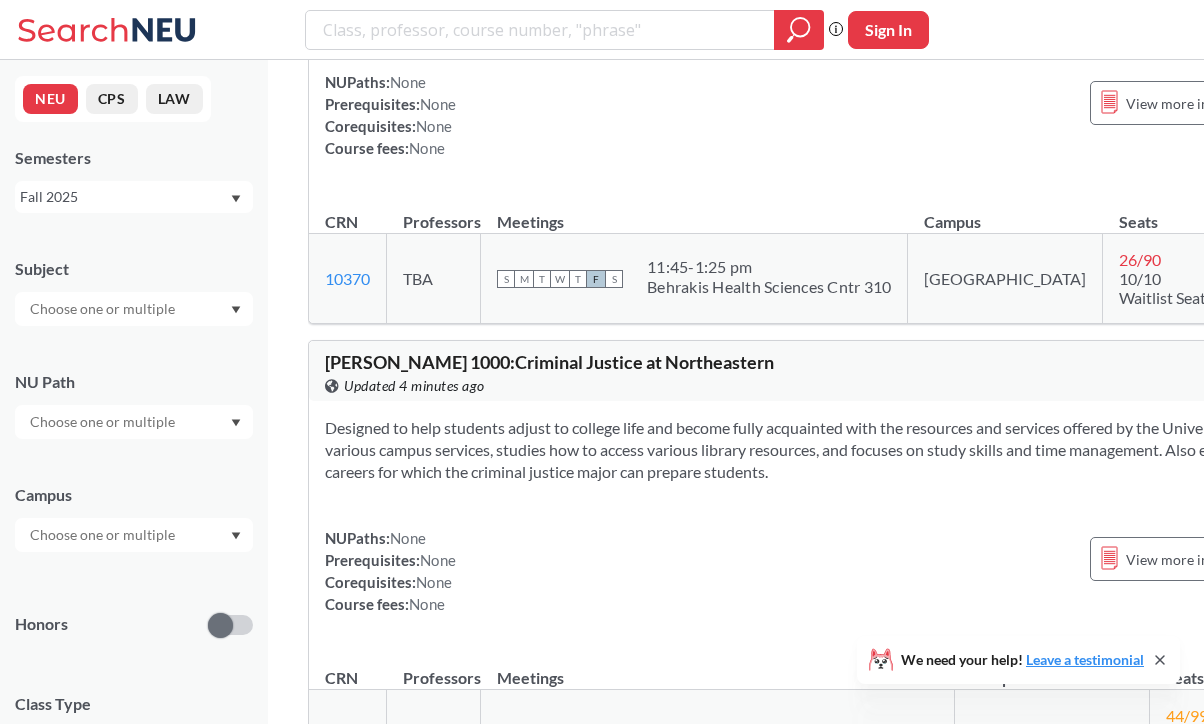 scroll, scrollTop: 7873, scrollLeft: 0, axis: vertical 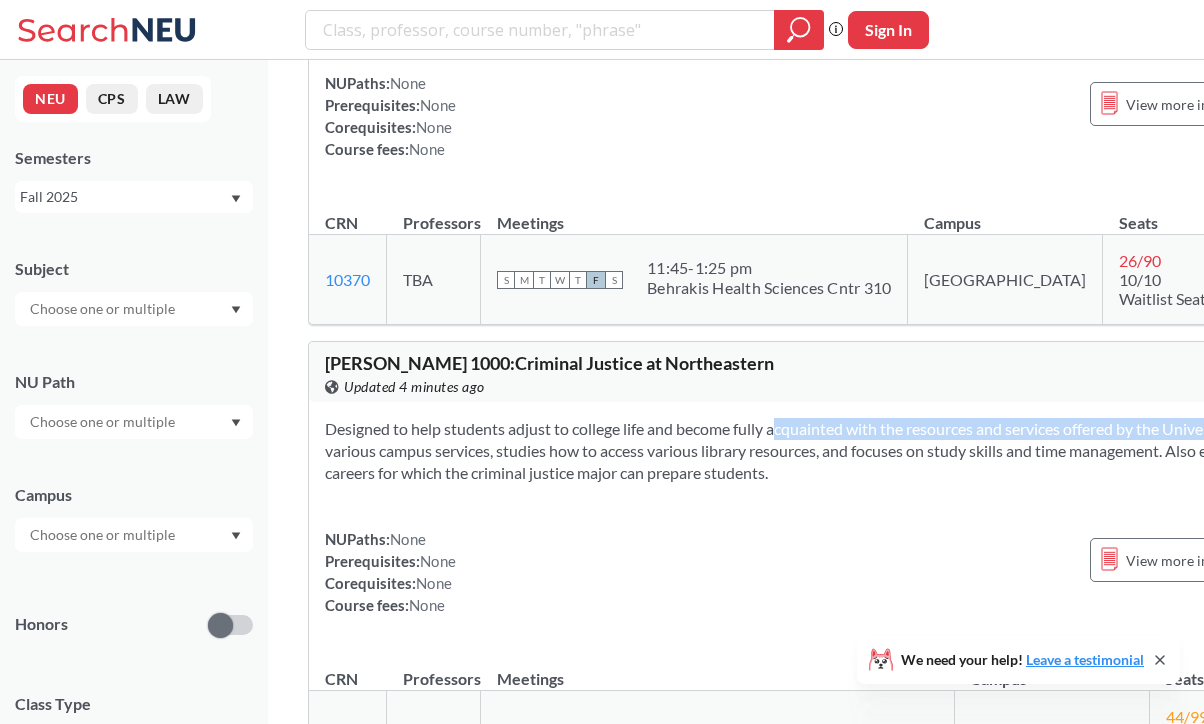 drag, startPoint x: 430, startPoint y: 224, endPoint x: 749, endPoint y: 207, distance: 319.45267 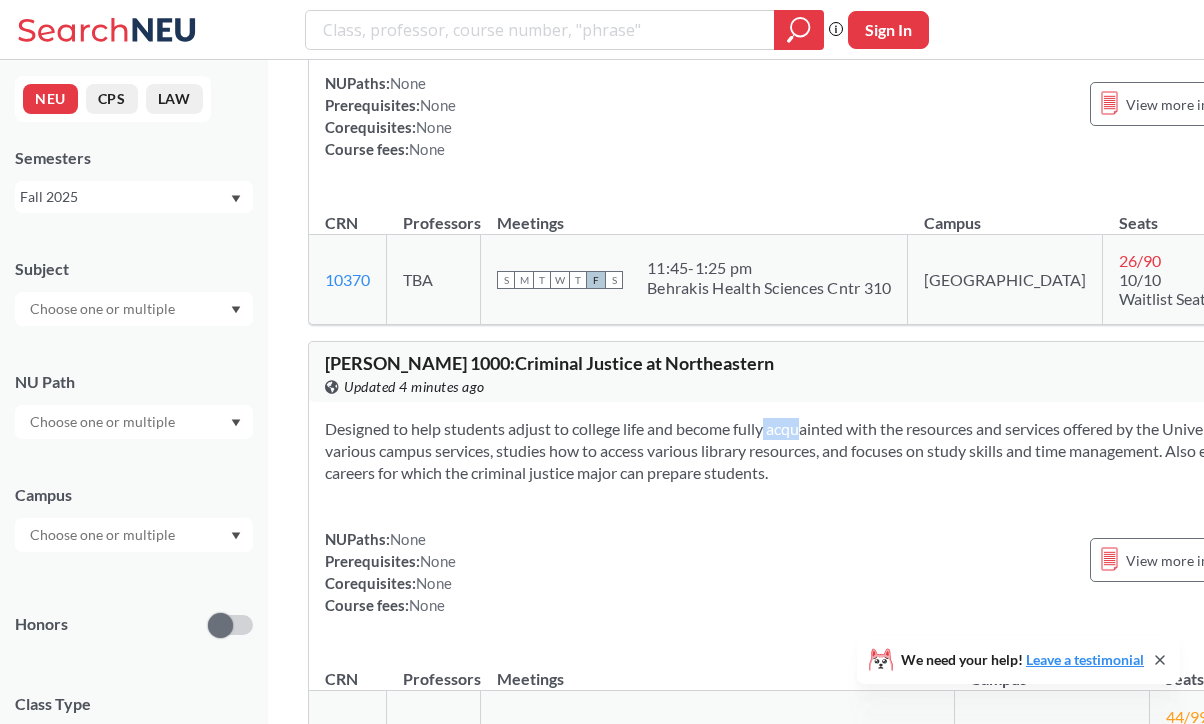 click on "Designed to help students adjust to college life and become fully acquainted with the resources and services offered by the University. Covers various campus services, studies how to access various library resources, and focuses on study skills and time management. Also explores various careers for which the criminal justice major can prepare students." at bounding box center [821, 451] 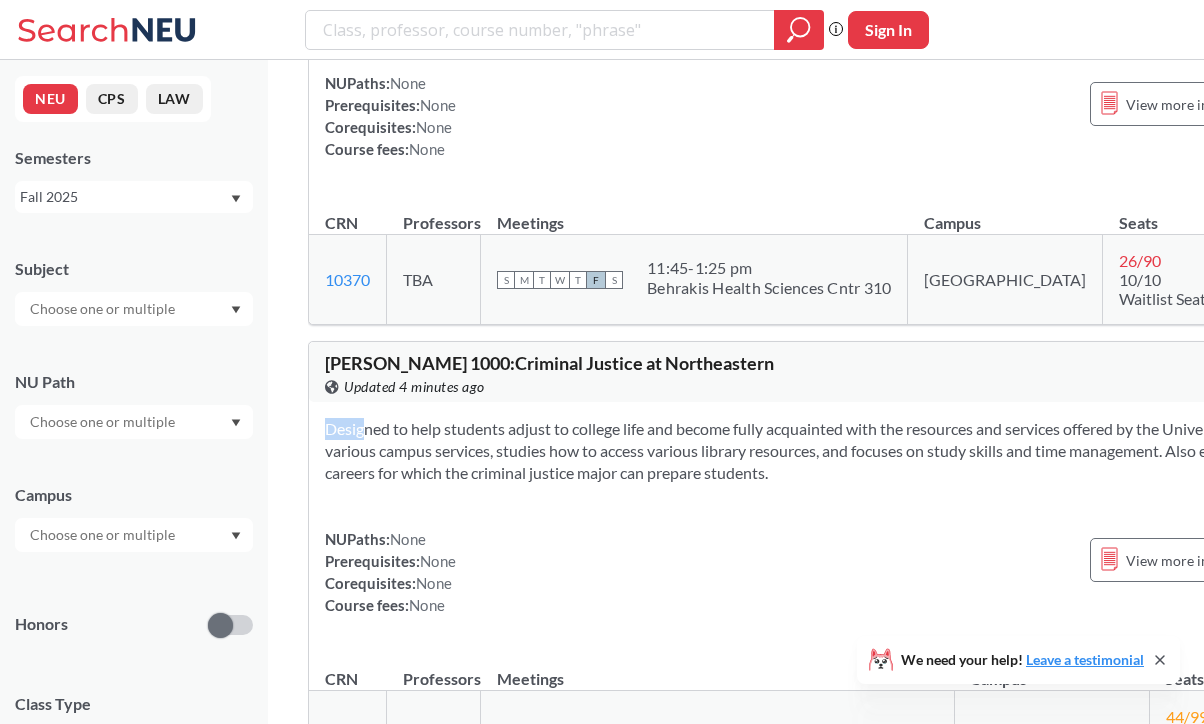click on "Designed to help students adjust to college life and become fully acquainted with the resources and services offered by the University. Covers various campus services, studies how to access various library resources, and focuses on study skills and time management. Also explores various careers for which the criminal justice major can prepare students." at bounding box center (821, 451) 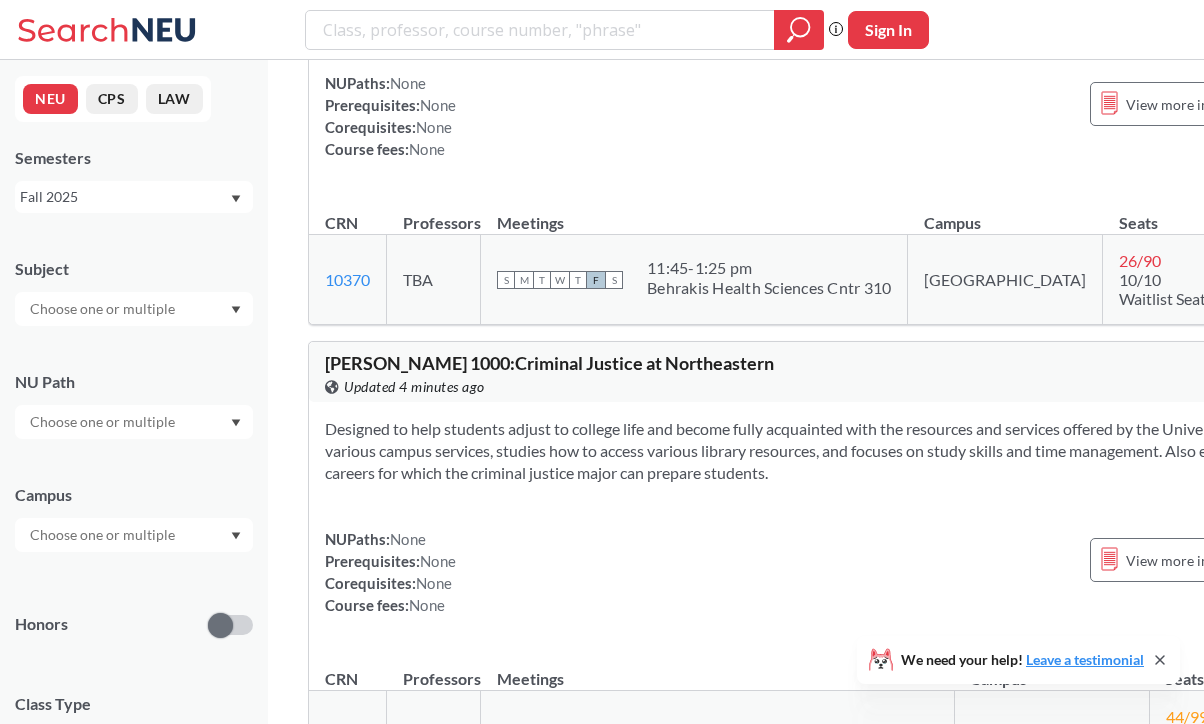 click on "Designed to help students adjust to college life and become fully acquainted with the resources and services offered by the University. Covers various campus services, studies how to access various library resources, and focuses on study skills and time management. Also explores various careers for which the criminal justice major can prepare students." at bounding box center [821, 451] 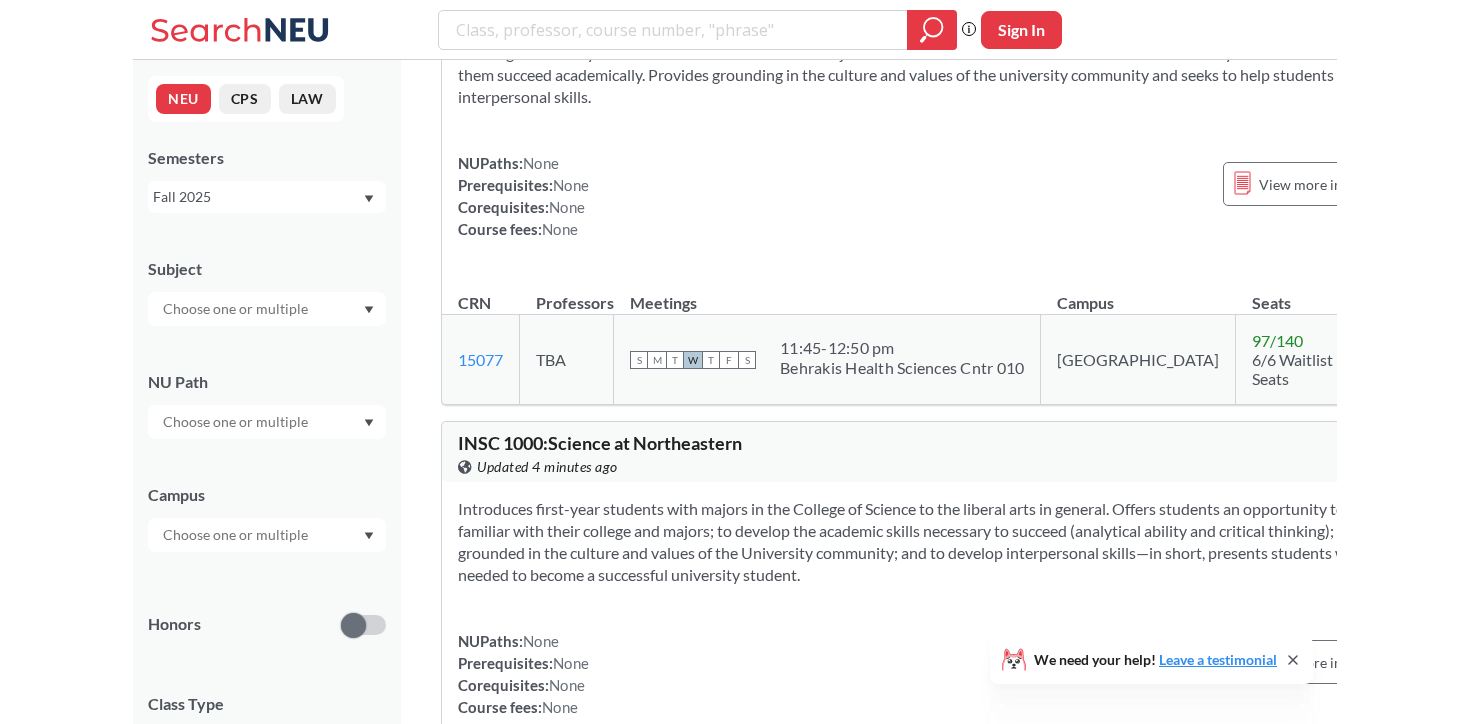 scroll, scrollTop: 11258, scrollLeft: 0, axis: vertical 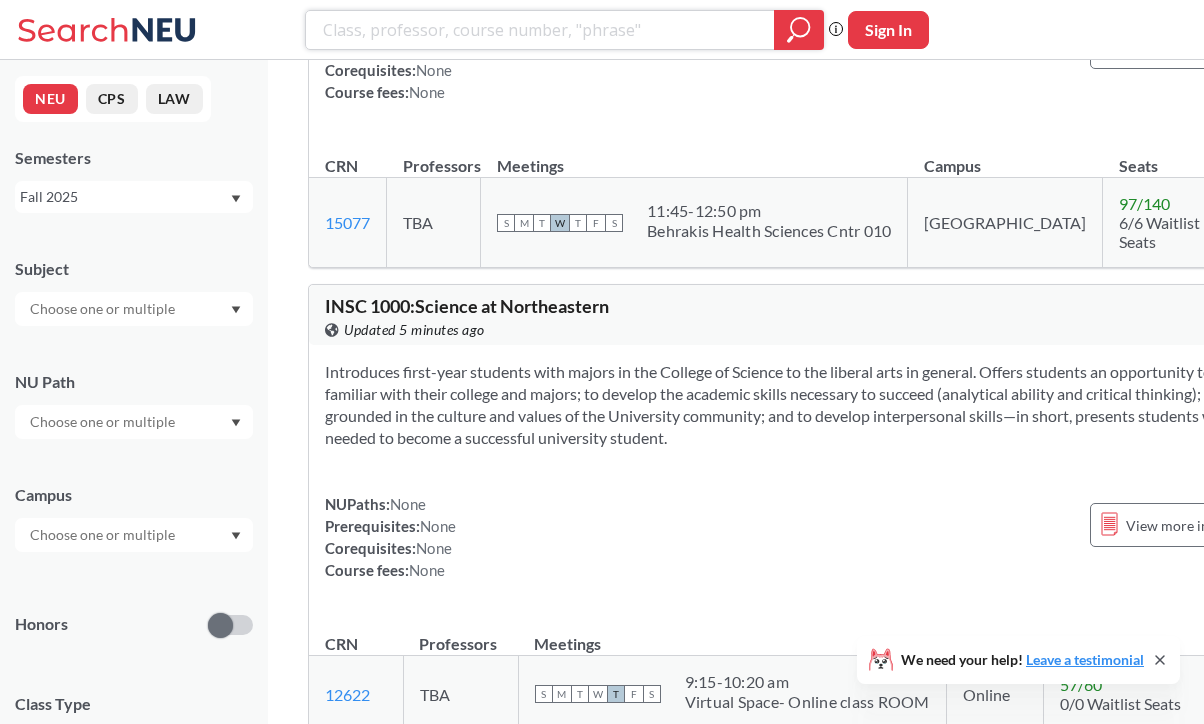 click at bounding box center (540, 30) 